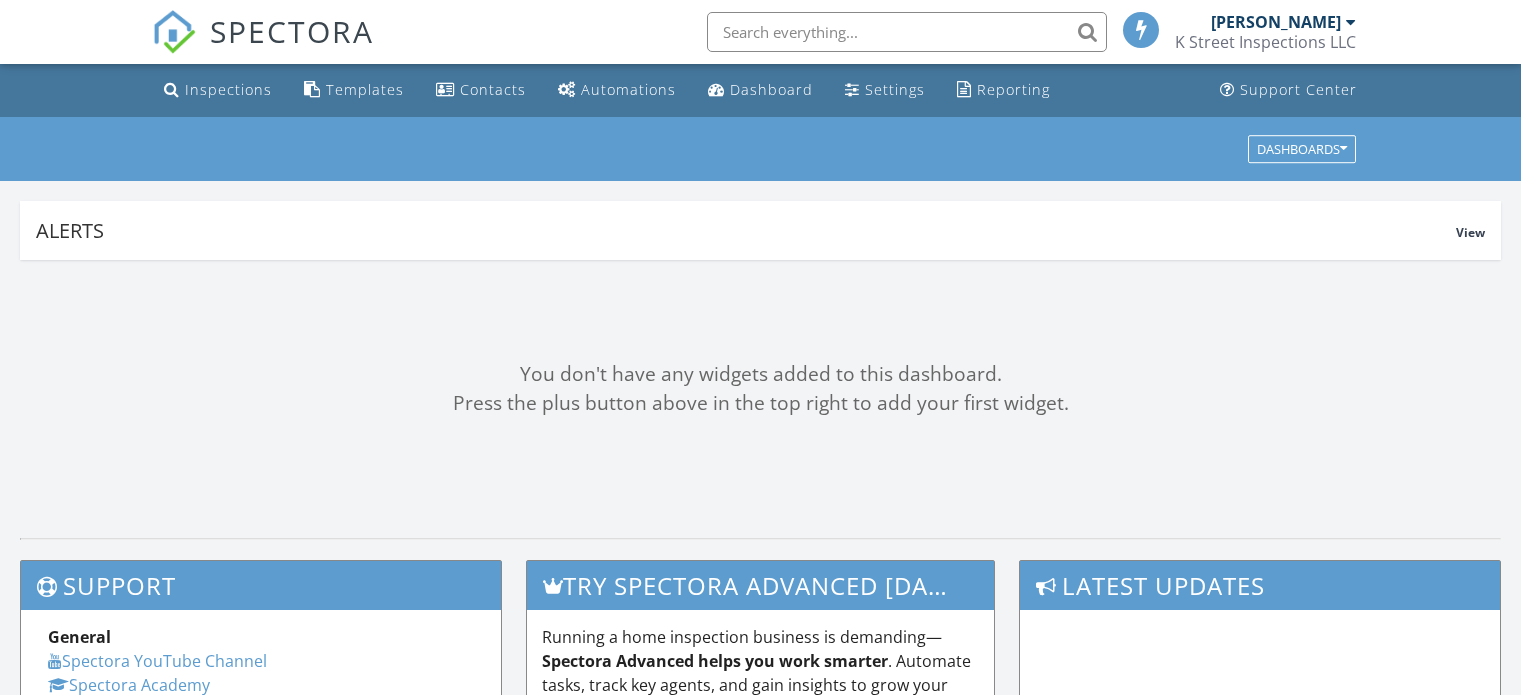 scroll, scrollTop: 0, scrollLeft: 0, axis: both 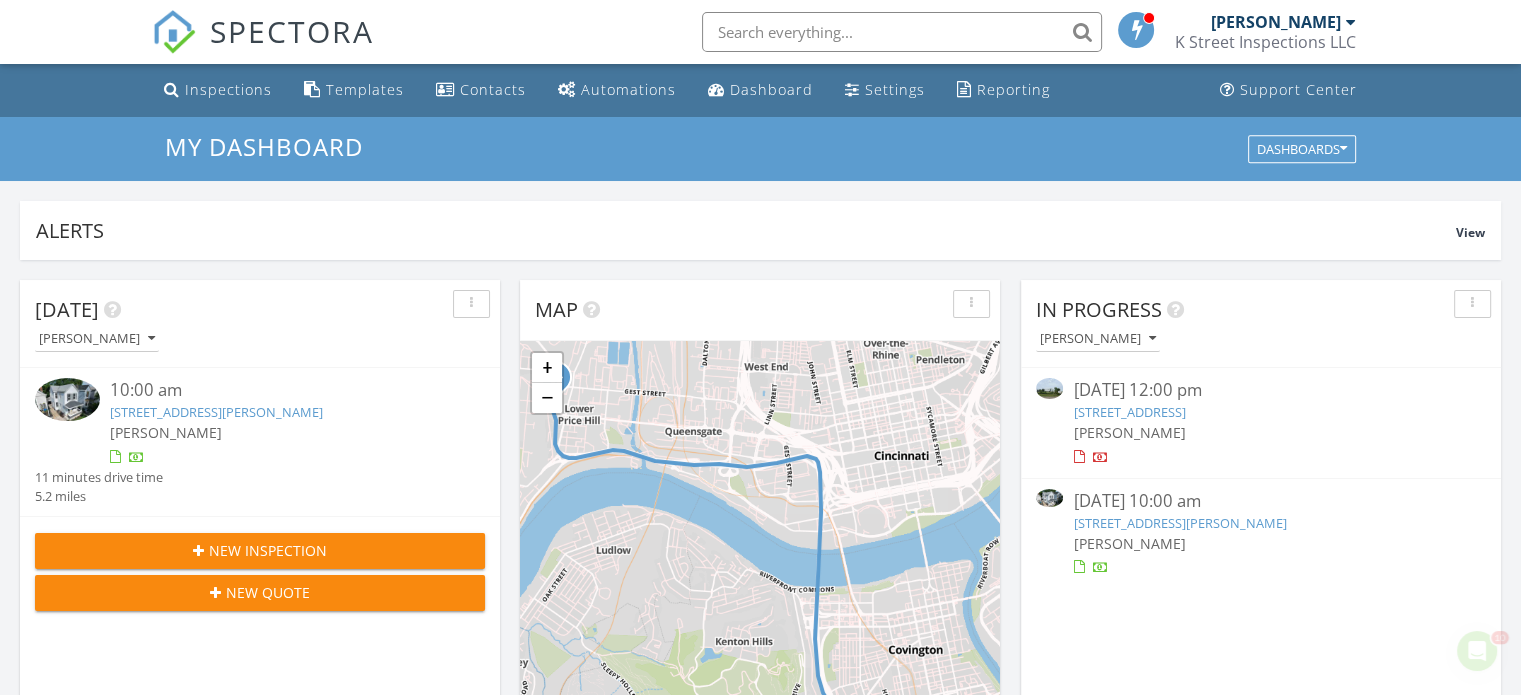 click on "07/09/25 12:00 pm" at bounding box center (1260, 390) 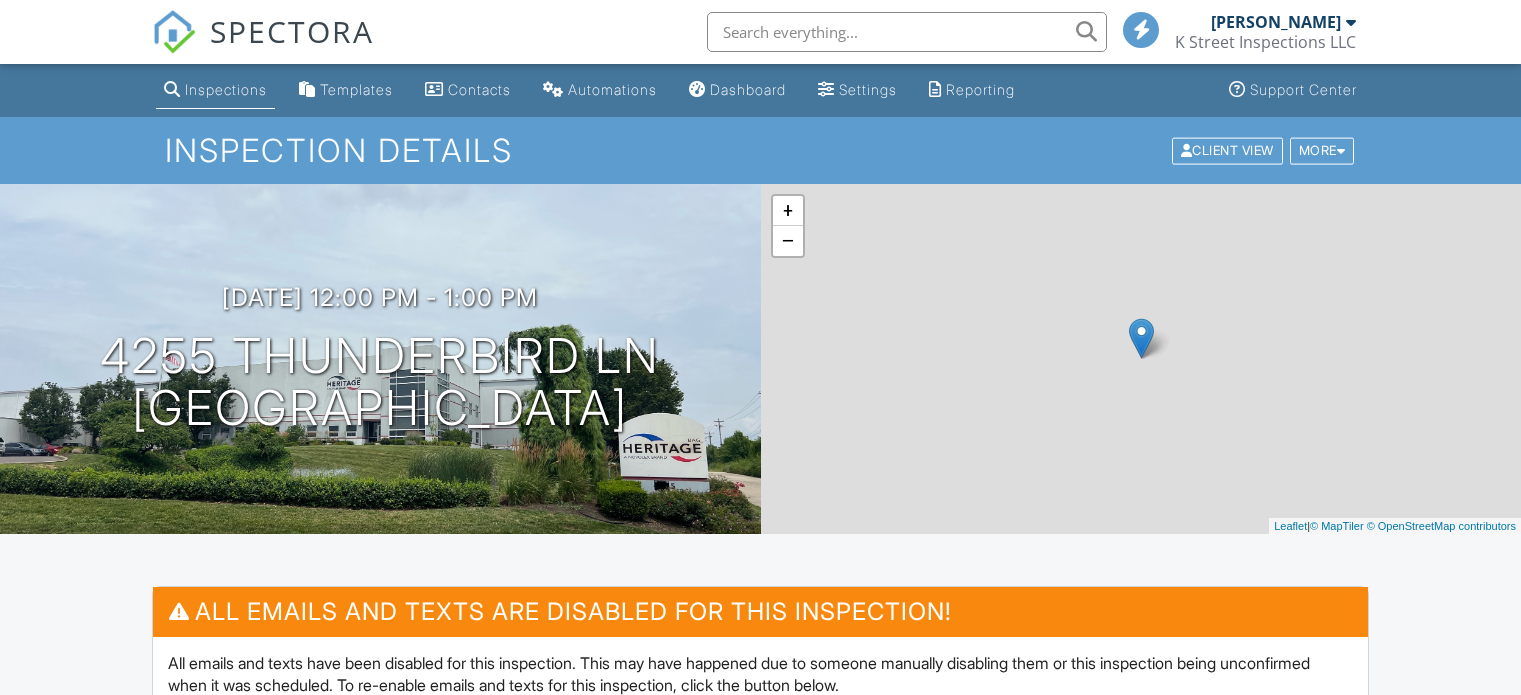 scroll, scrollTop: 0, scrollLeft: 0, axis: both 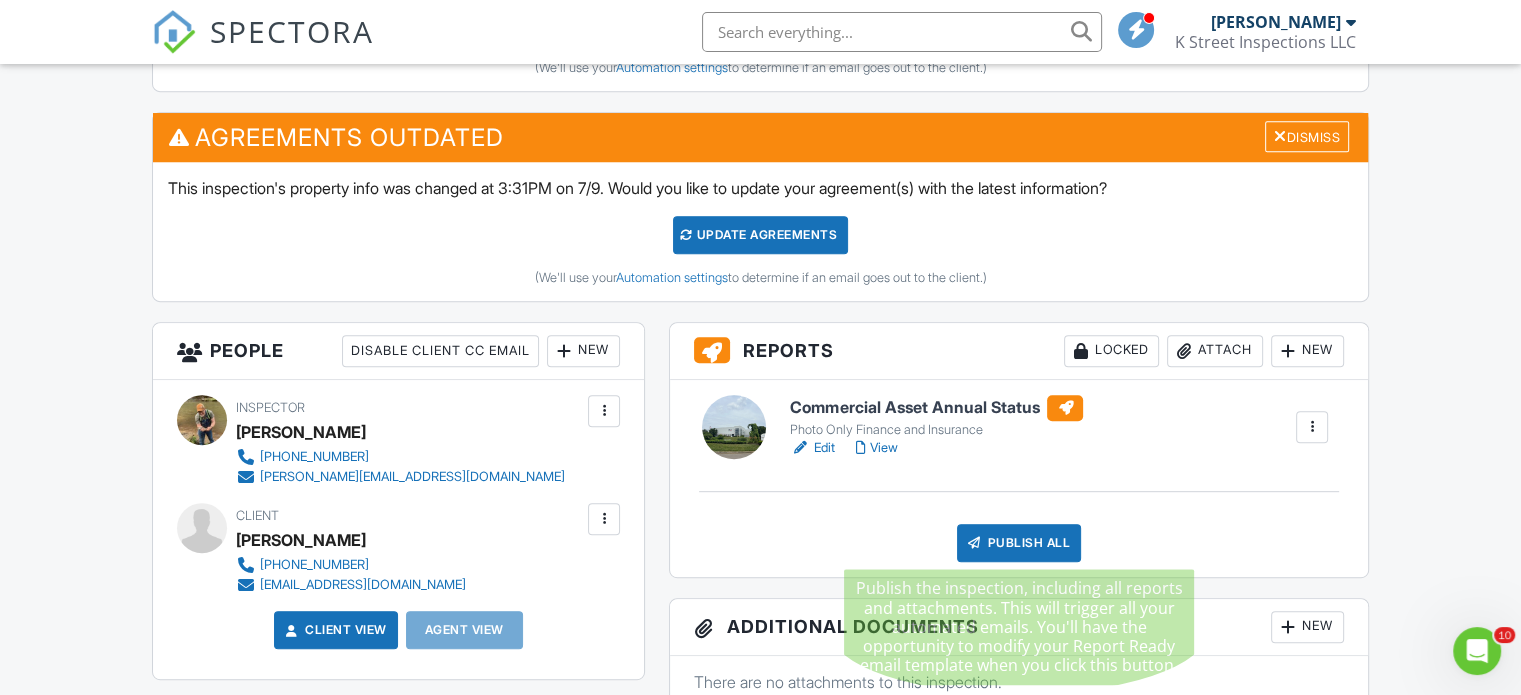 click on "Publish All" at bounding box center [1019, 543] 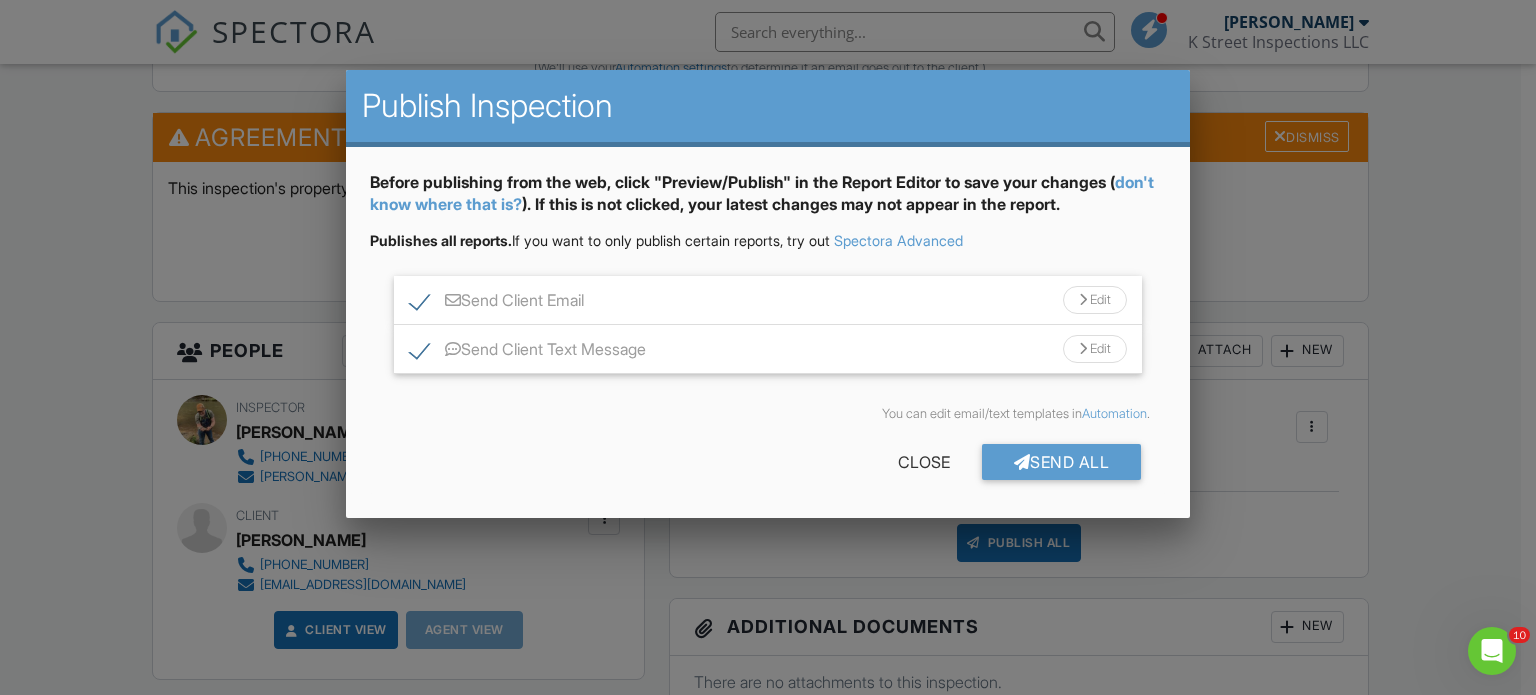 click on "Send Client Text Message" at bounding box center [528, 352] 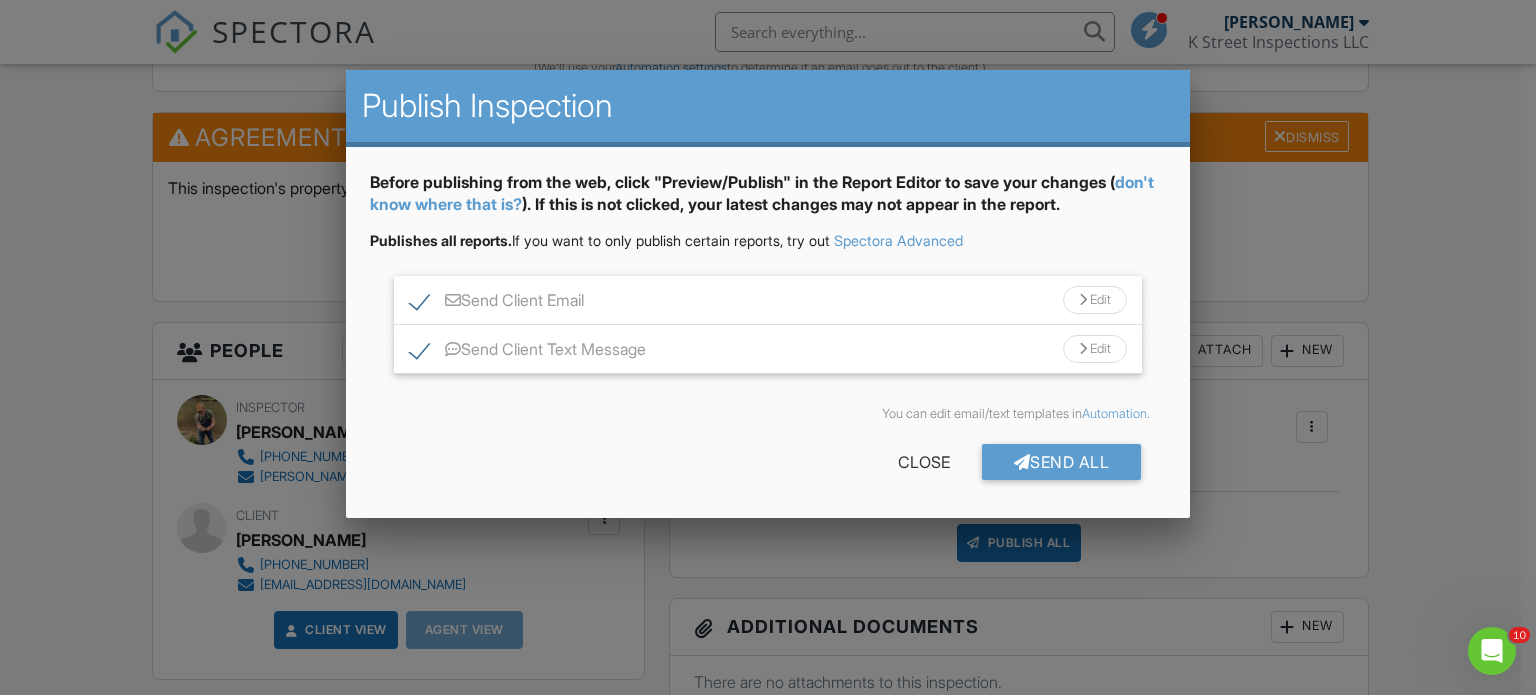 click on "Send Client Text Message" at bounding box center (-9599, 331) 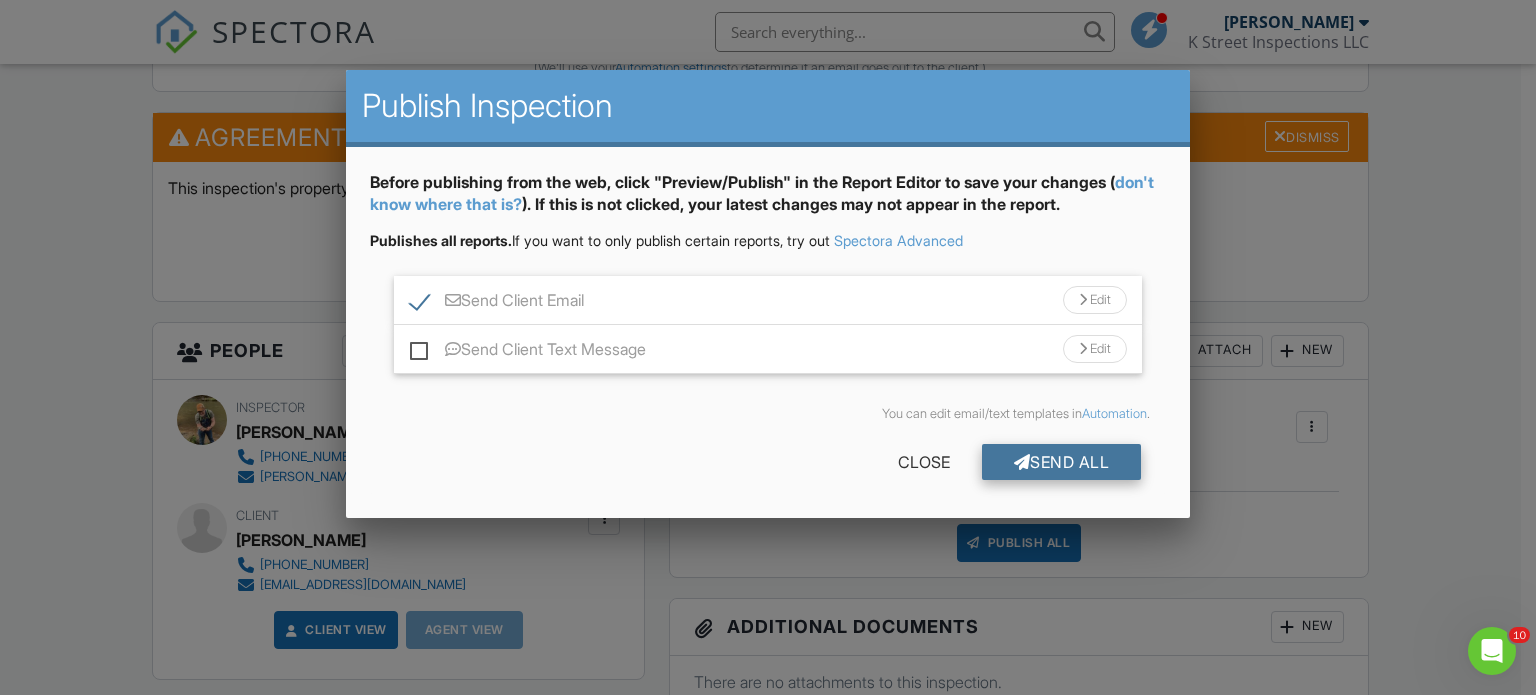click on "Send All" at bounding box center [1062, 462] 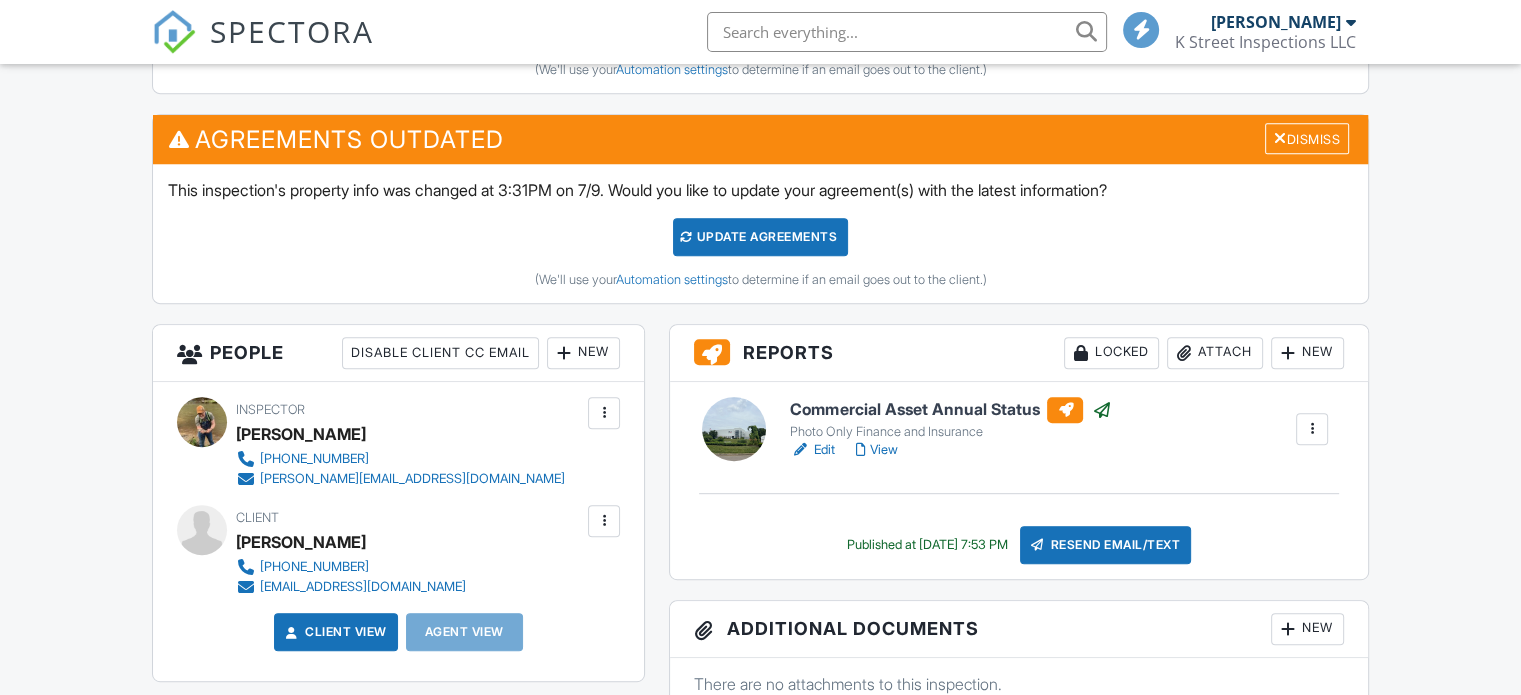 scroll, scrollTop: 600, scrollLeft: 0, axis: vertical 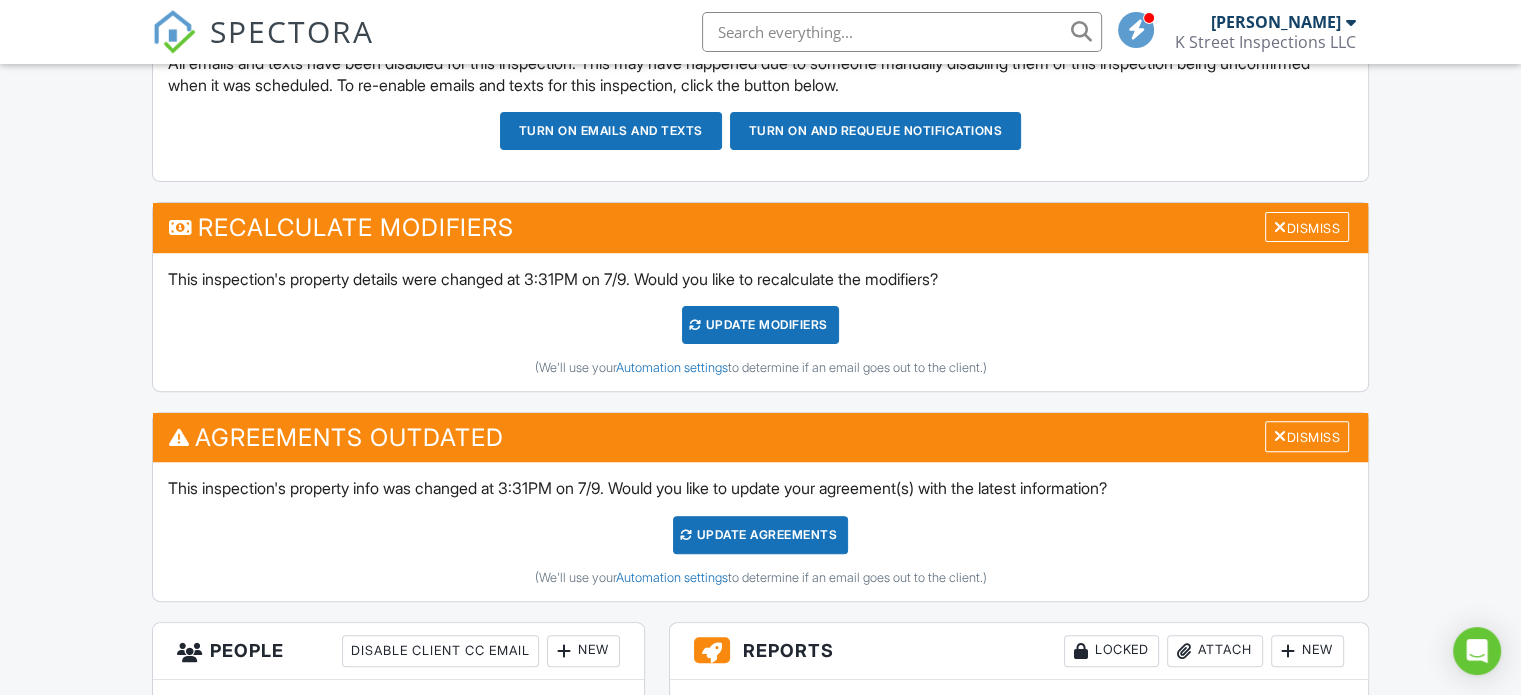 click on "Turn on emails and texts" at bounding box center (611, 131) 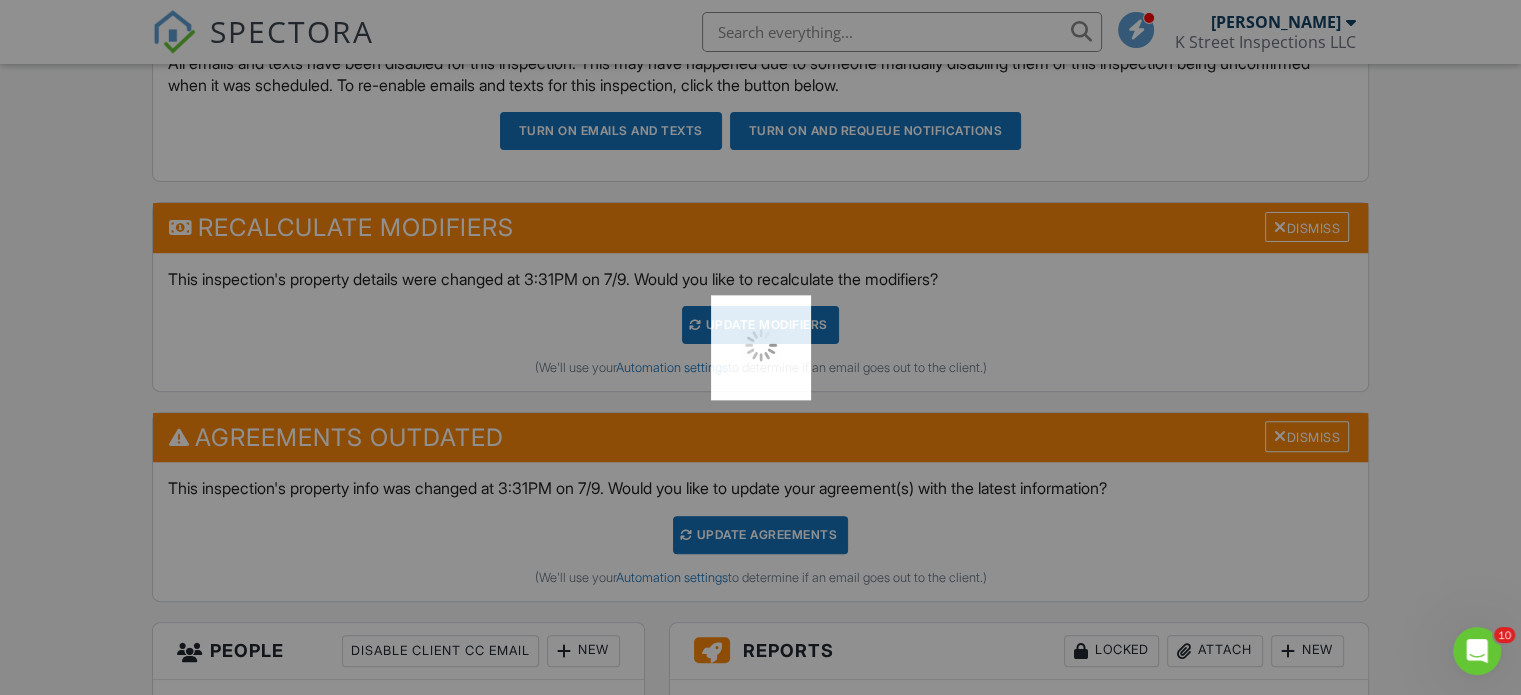 scroll, scrollTop: 0, scrollLeft: 0, axis: both 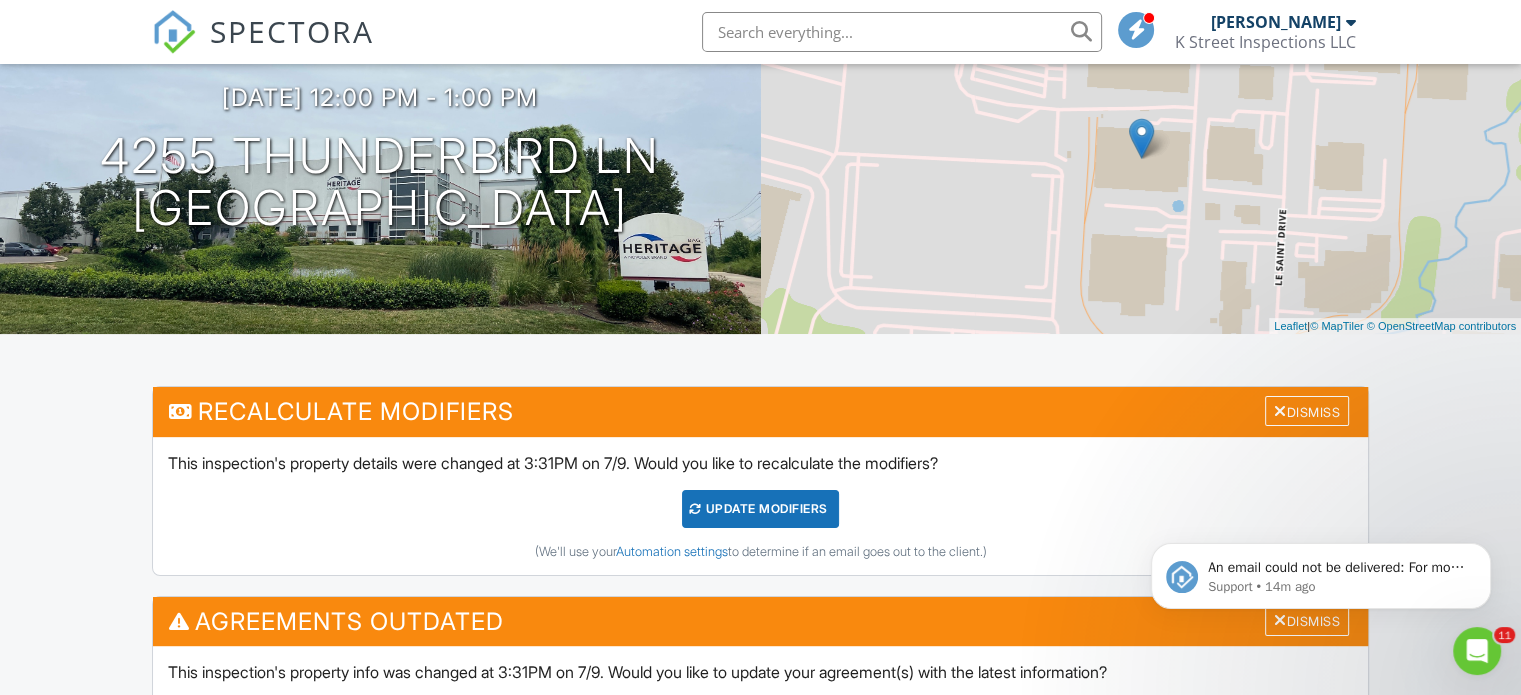 click on "SPECTORA" at bounding box center (292, 31) 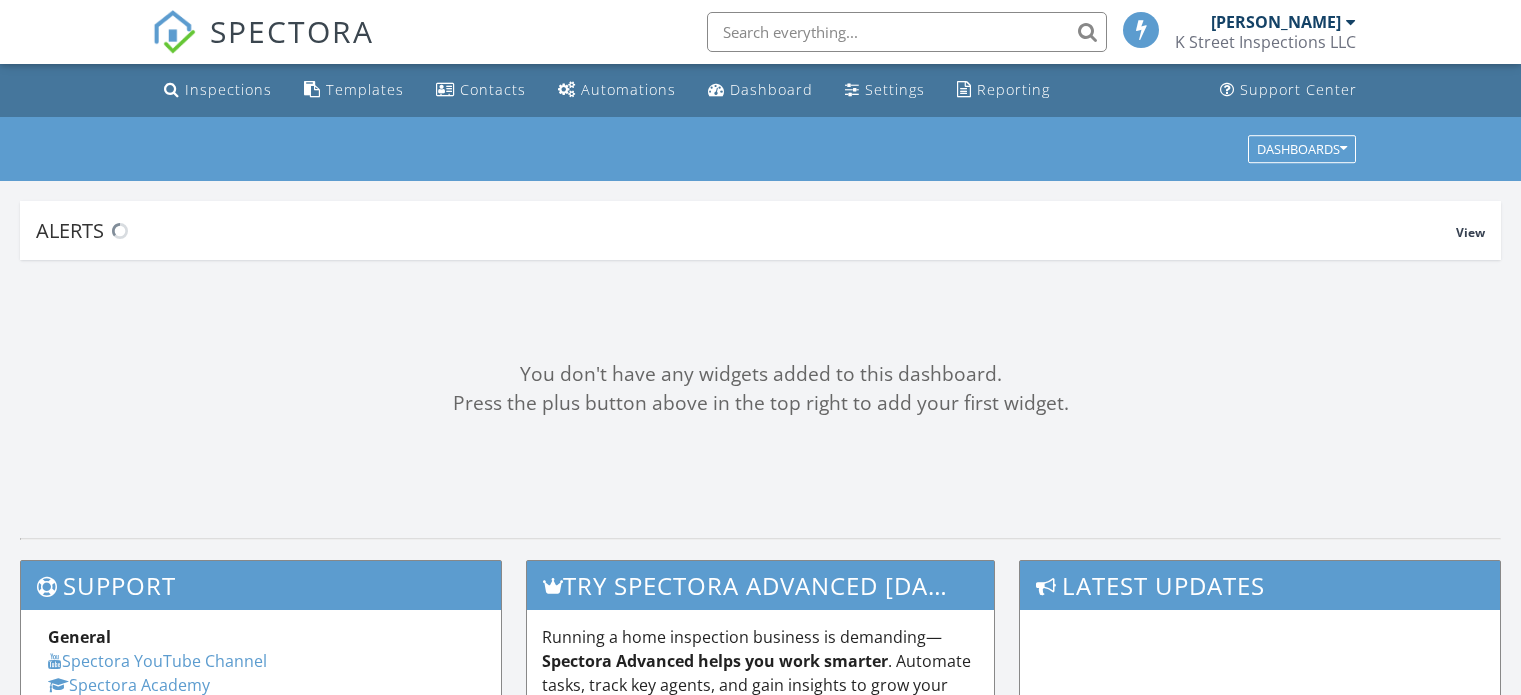 scroll, scrollTop: 0, scrollLeft: 0, axis: both 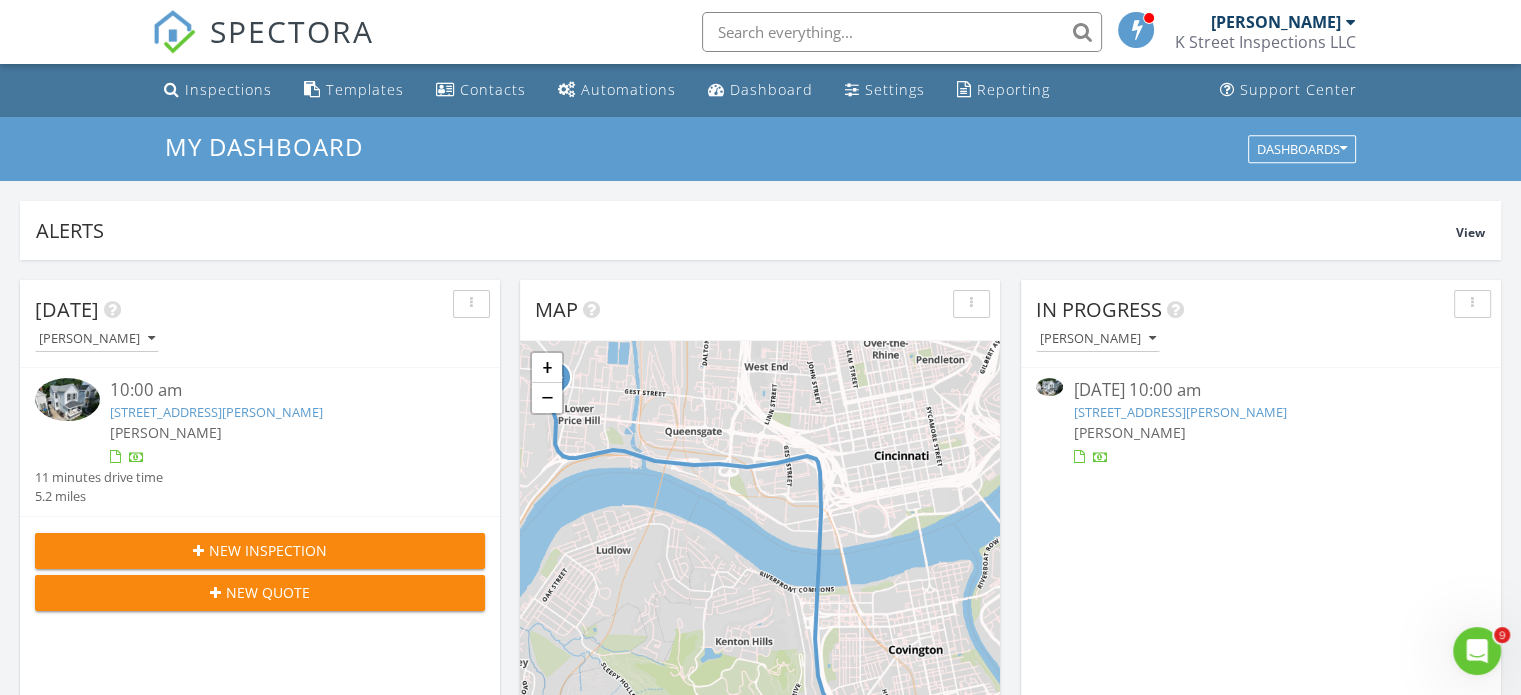 click on "[STREET_ADDRESS][PERSON_NAME]" at bounding box center [1179, 412] 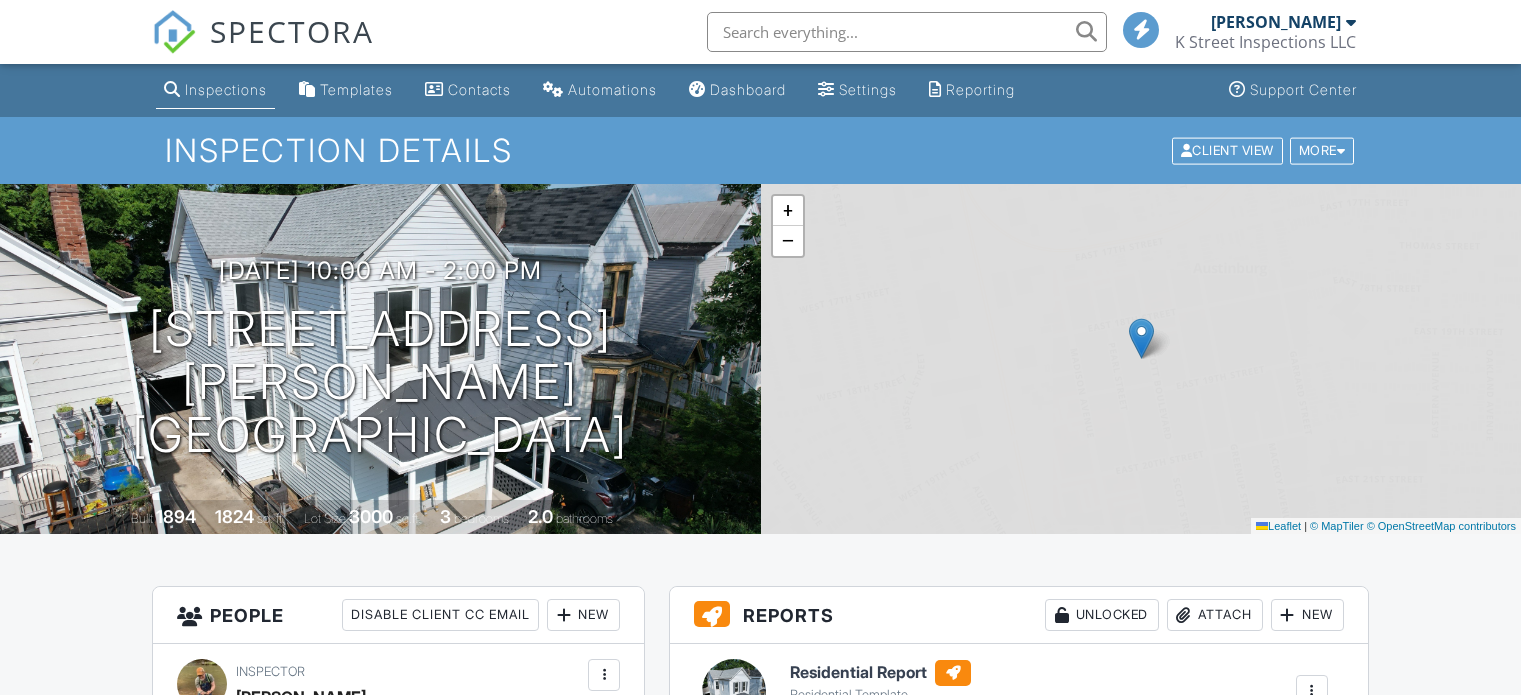 scroll, scrollTop: 0, scrollLeft: 0, axis: both 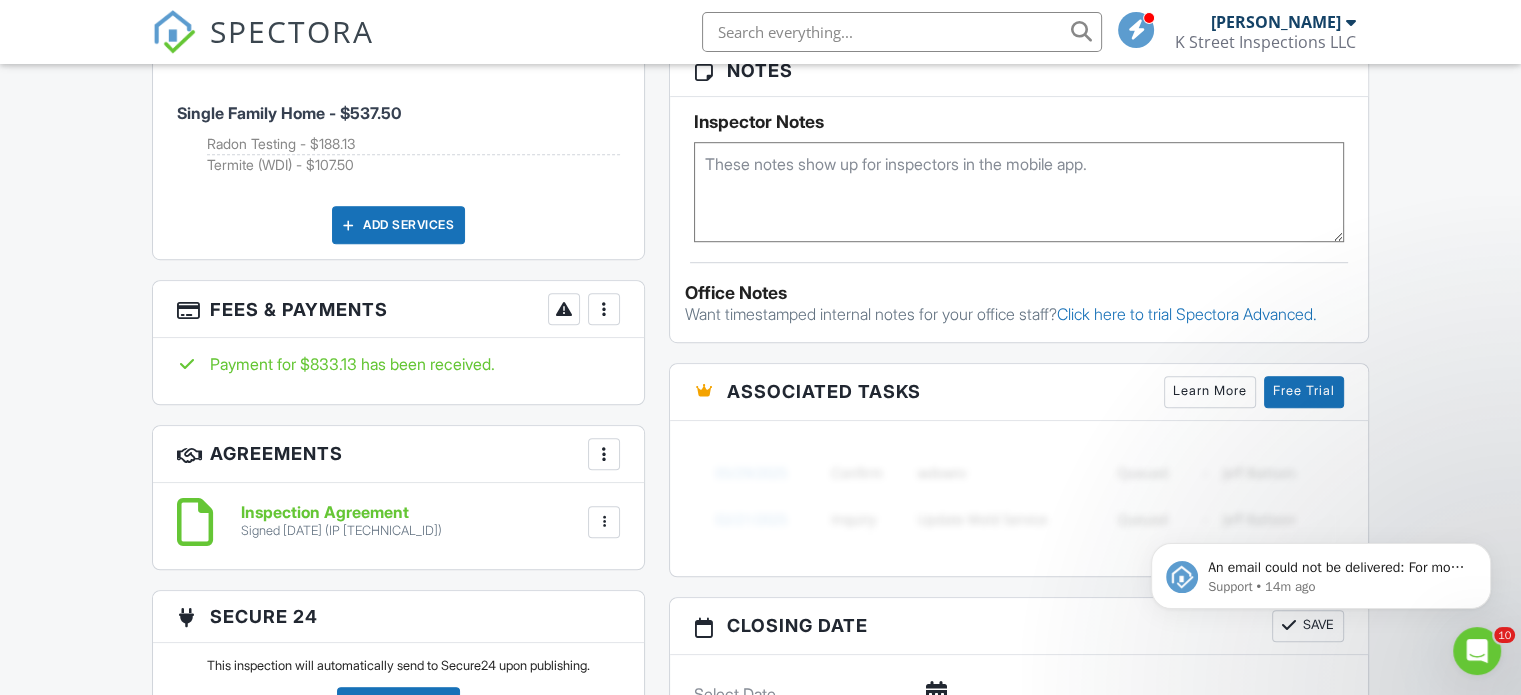 click at bounding box center [604, 309] 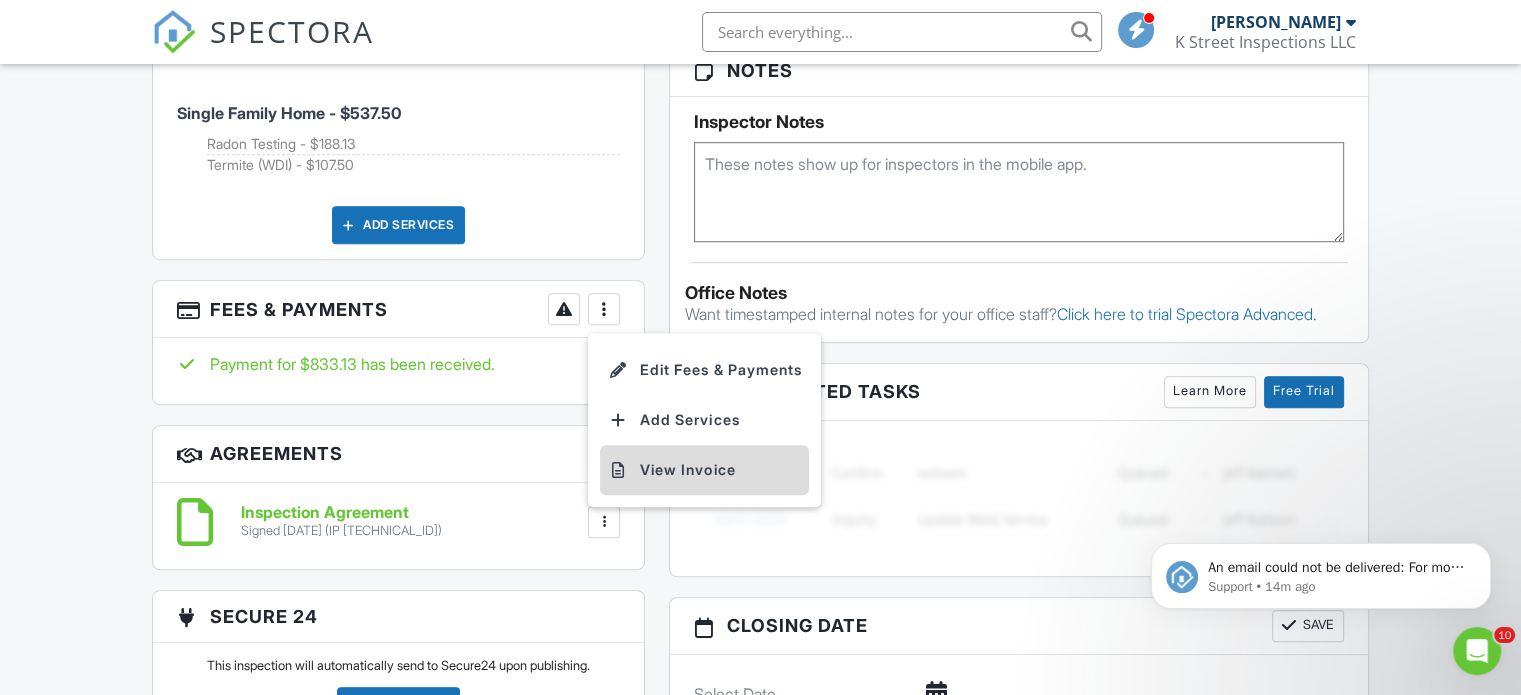 click on "View Invoice" at bounding box center [704, 470] 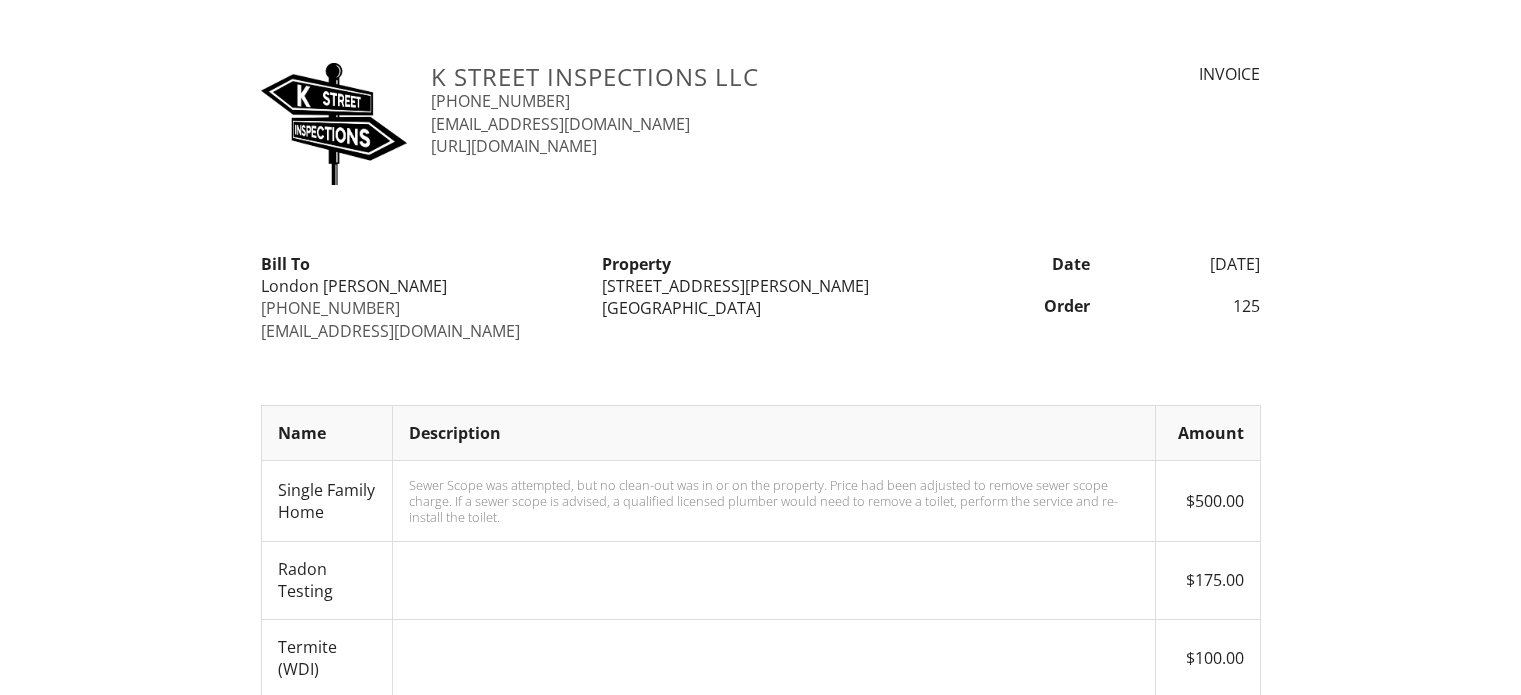 scroll, scrollTop: 0, scrollLeft: 0, axis: both 